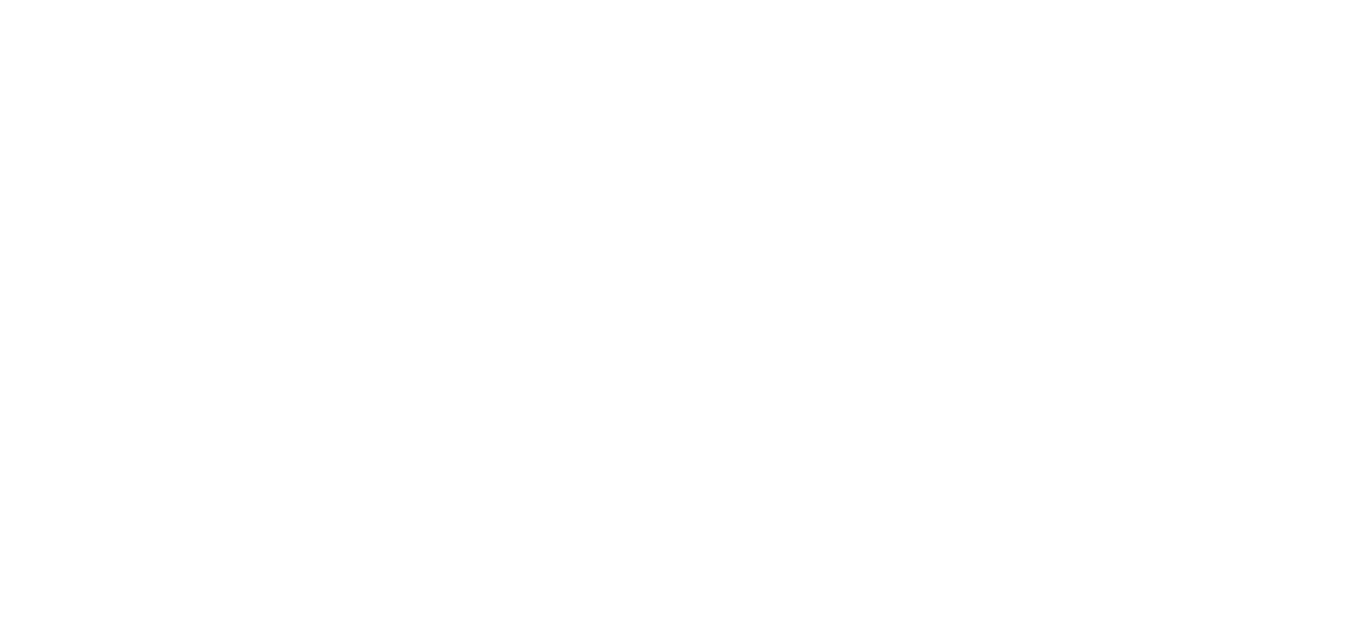 scroll, scrollTop: 0, scrollLeft: 0, axis: both 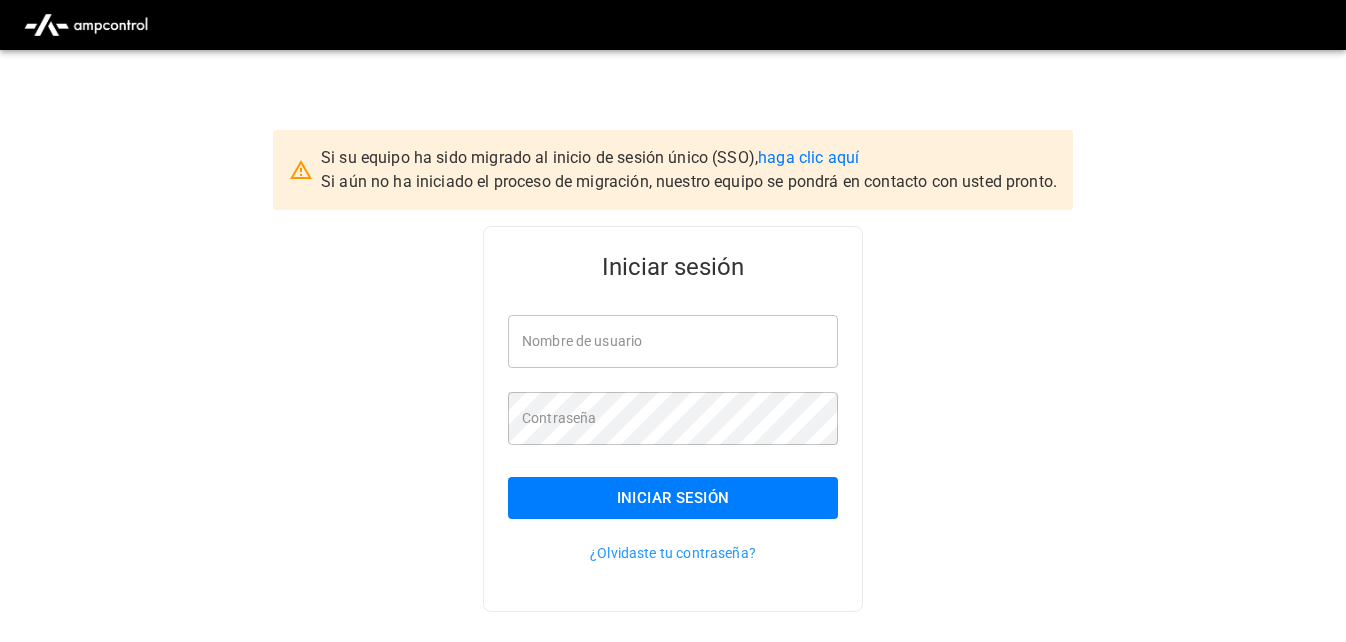 type on "**********" 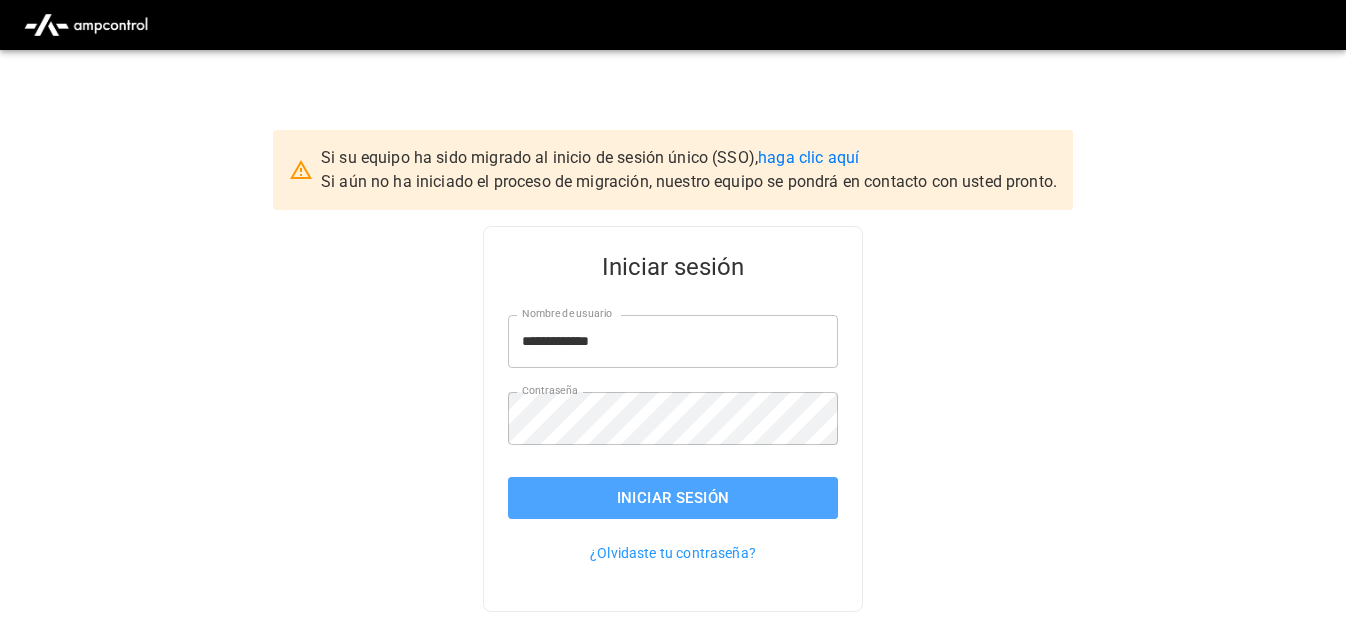 click on "Iniciar sesión" at bounding box center (673, 498) 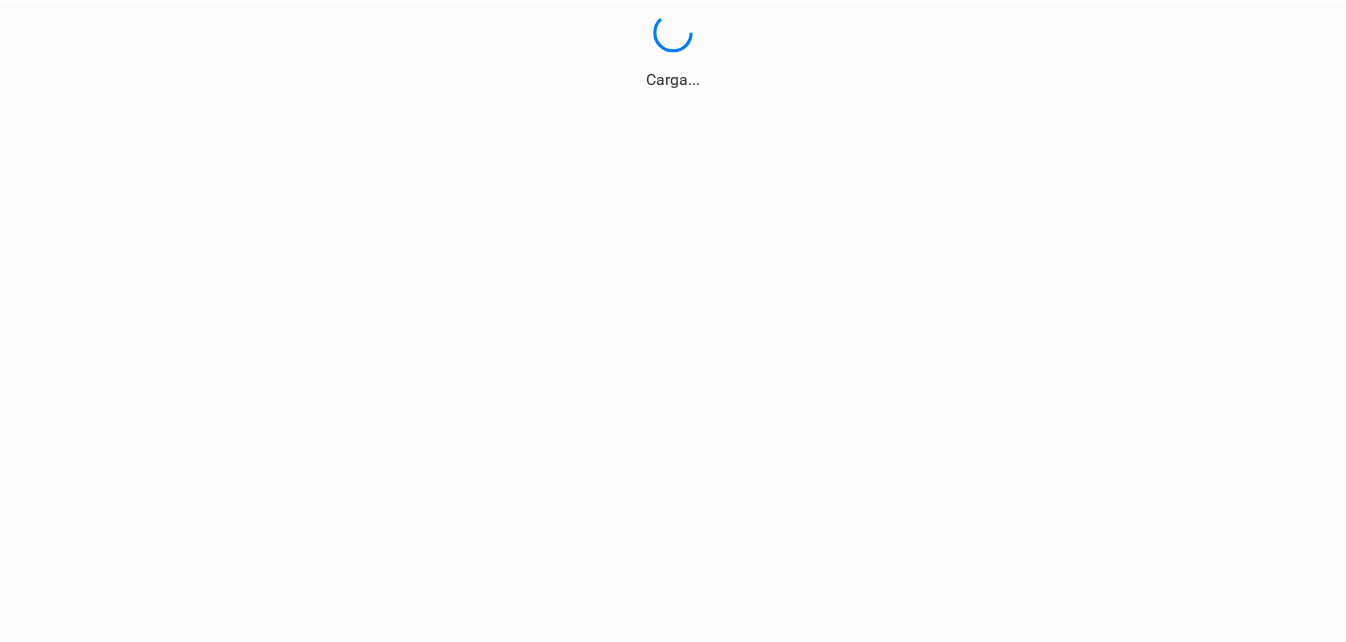 scroll, scrollTop: 0, scrollLeft: 0, axis: both 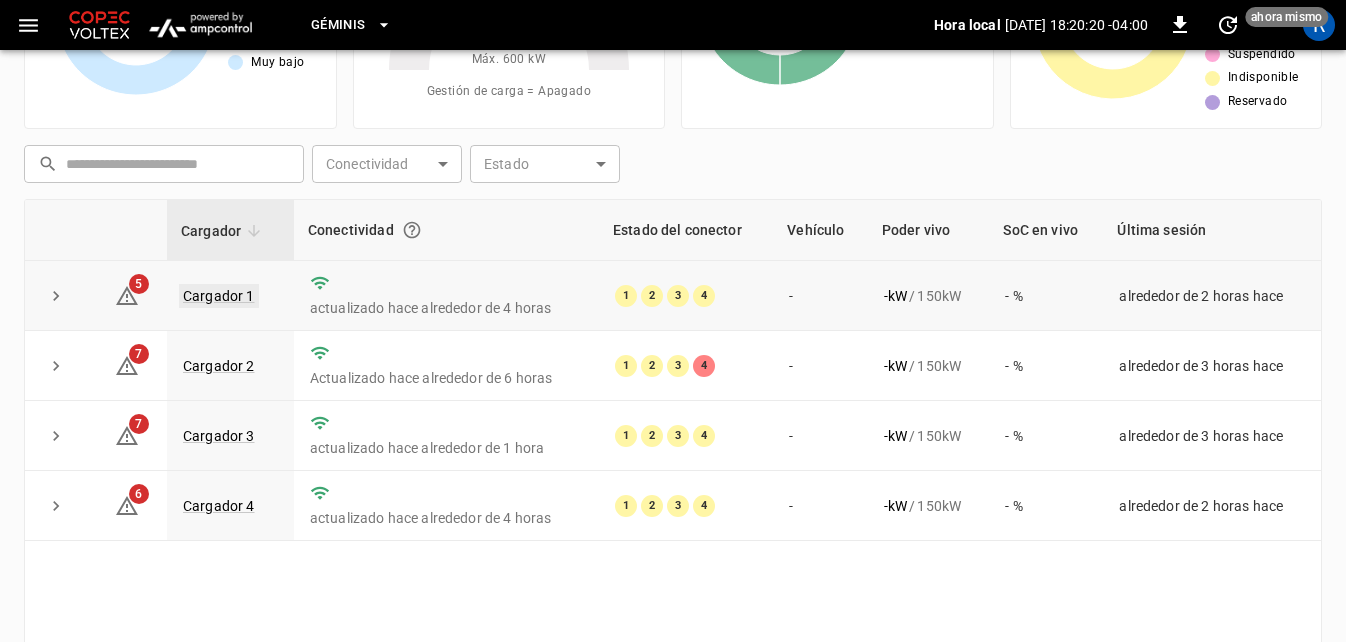 click on "Cargador 1" at bounding box center [219, 296] 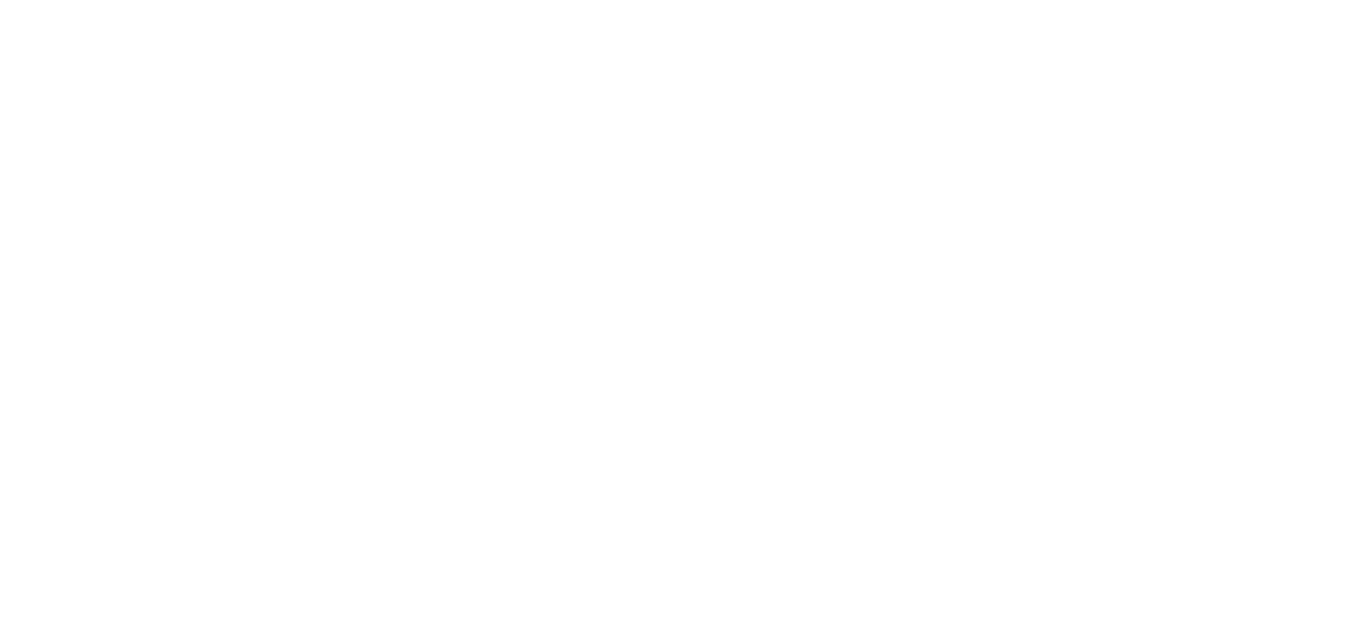 scroll, scrollTop: 0, scrollLeft: 0, axis: both 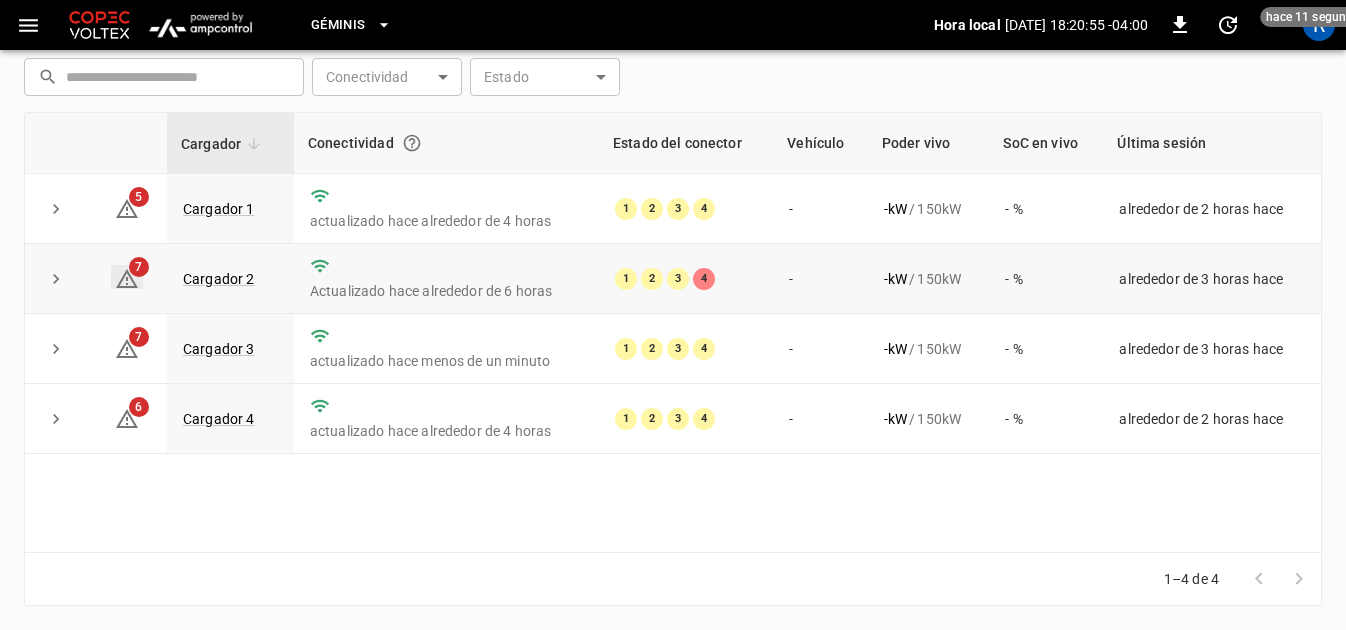 click 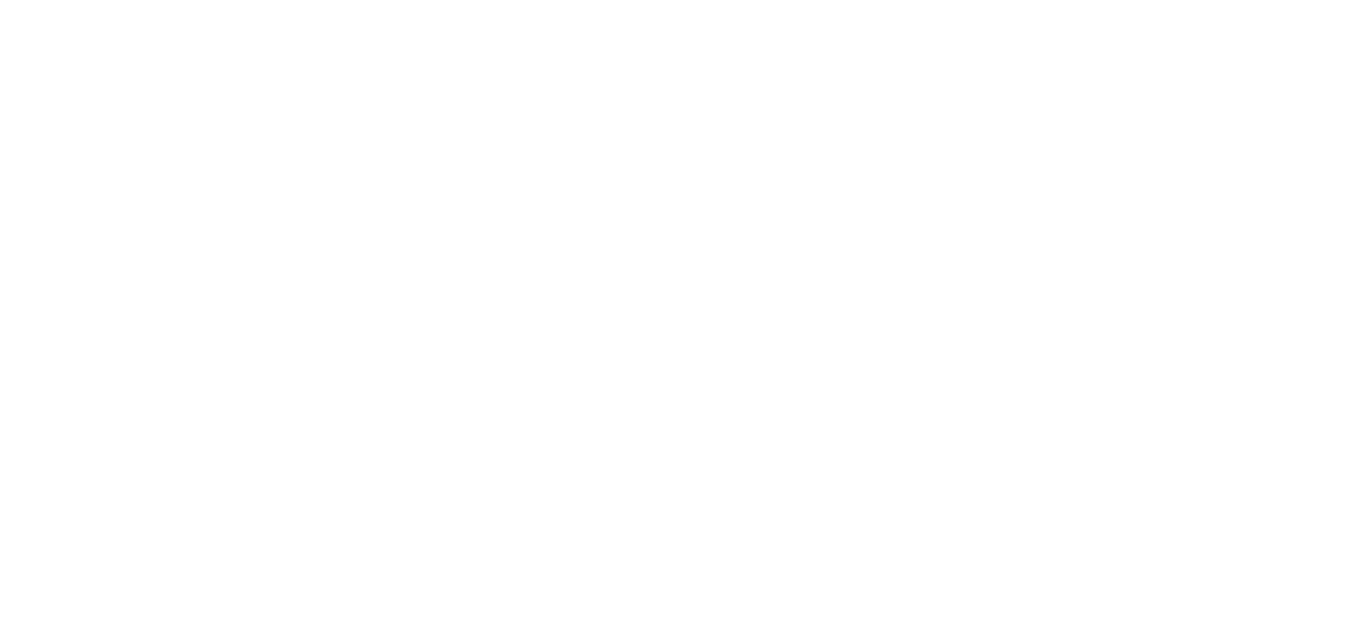 scroll, scrollTop: 0, scrollLeft: 0, axis: both 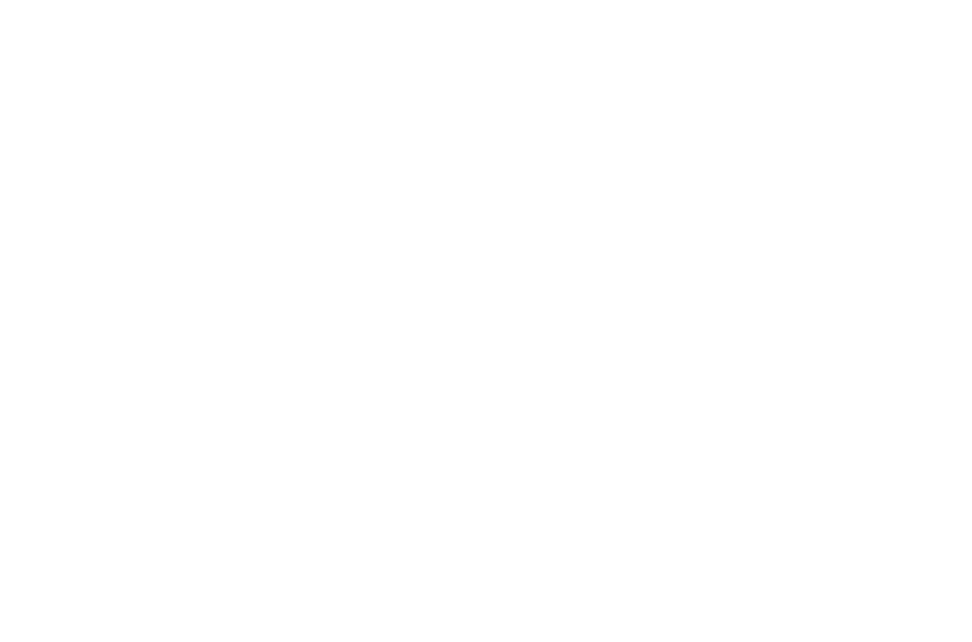 click at bounding box center (486, 4) 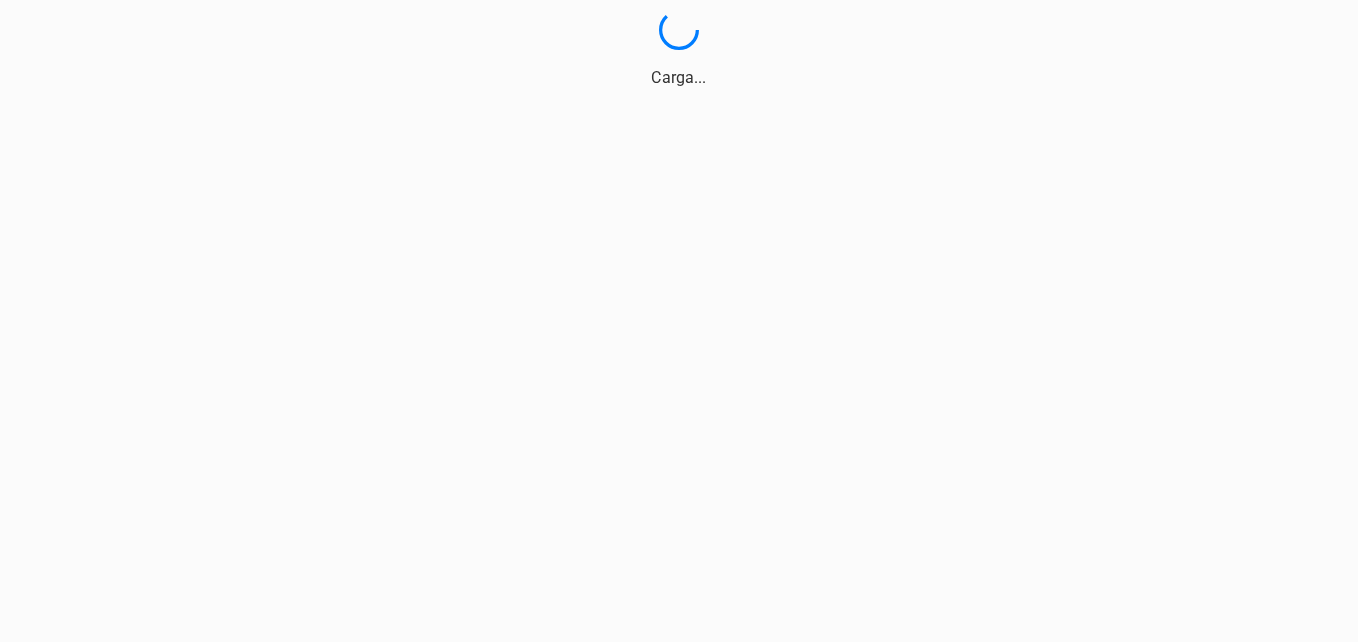 scroll, scrollTop: 0, scrollLeft: 0, axis: both 